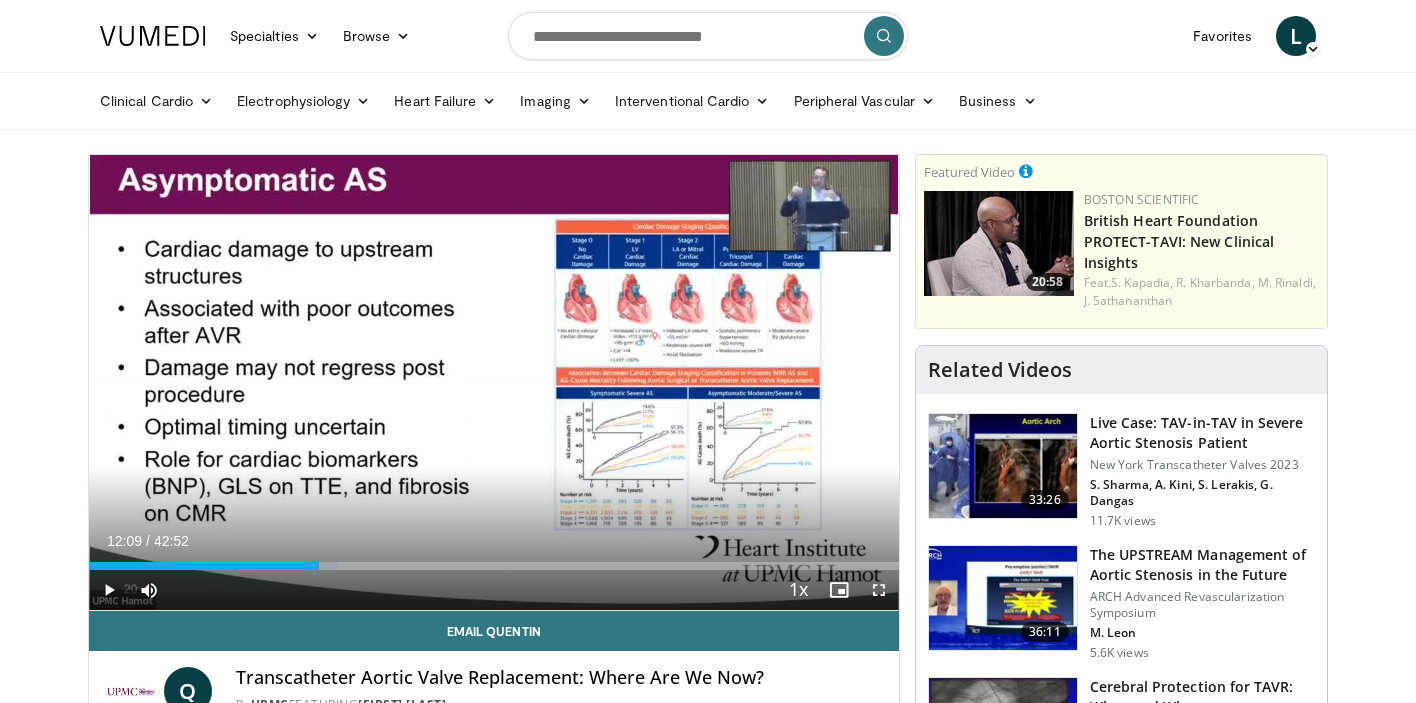 scroll, scrollTop: 0, scrollLeft: 0, axis: both 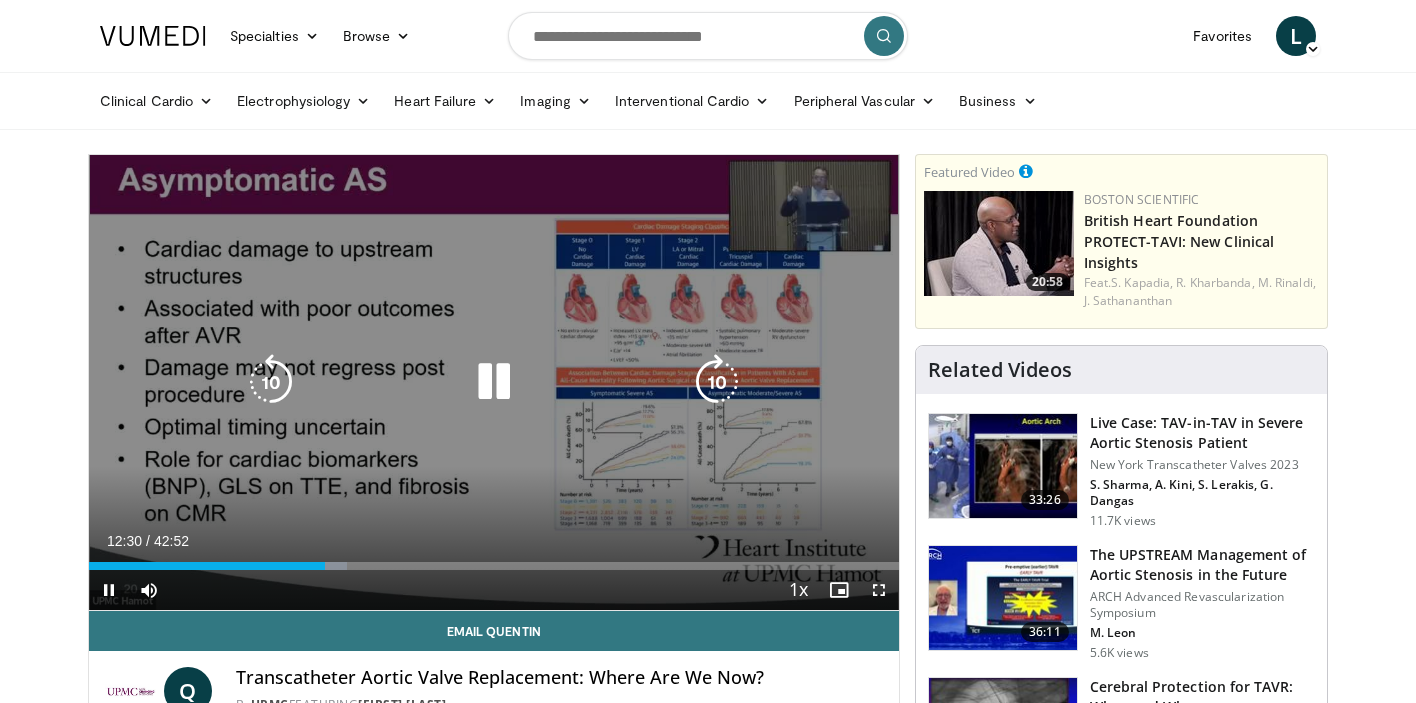 click at bounding box center [494, 382] 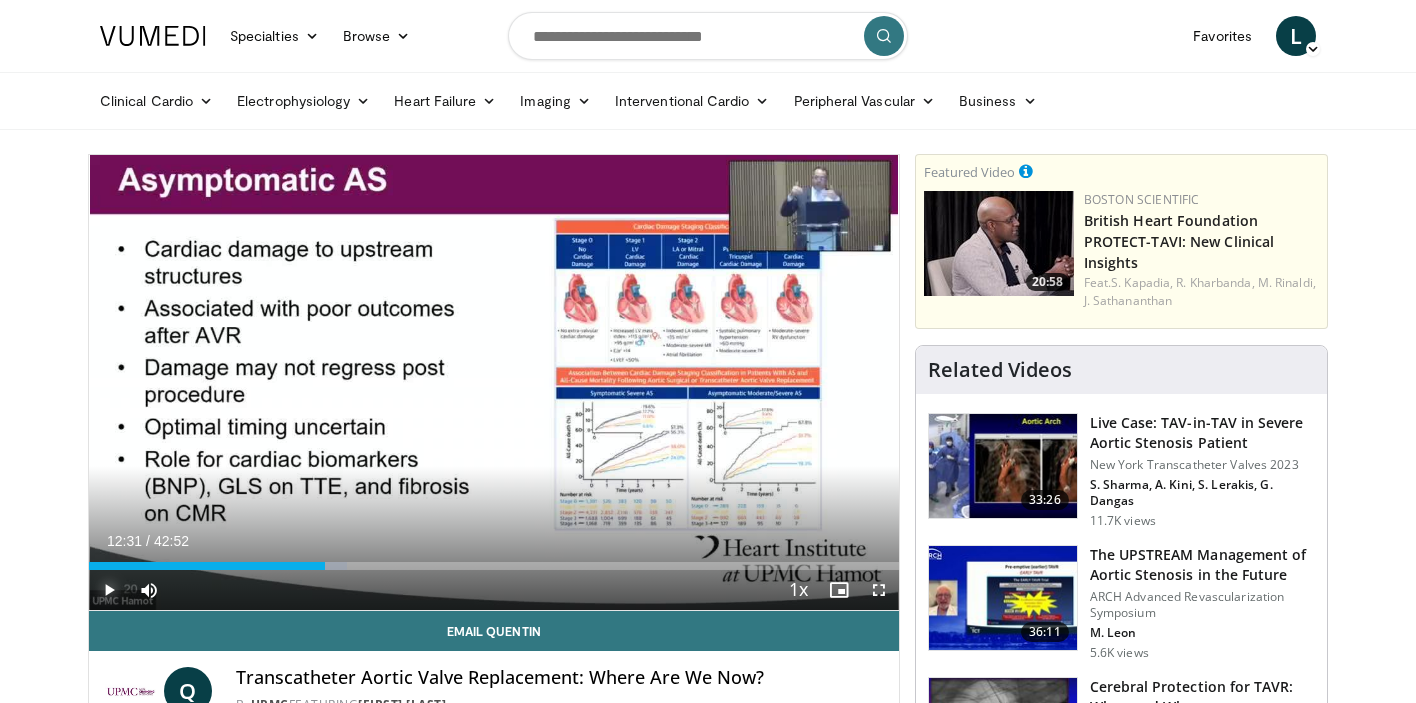click at bounding box center (109, 590) 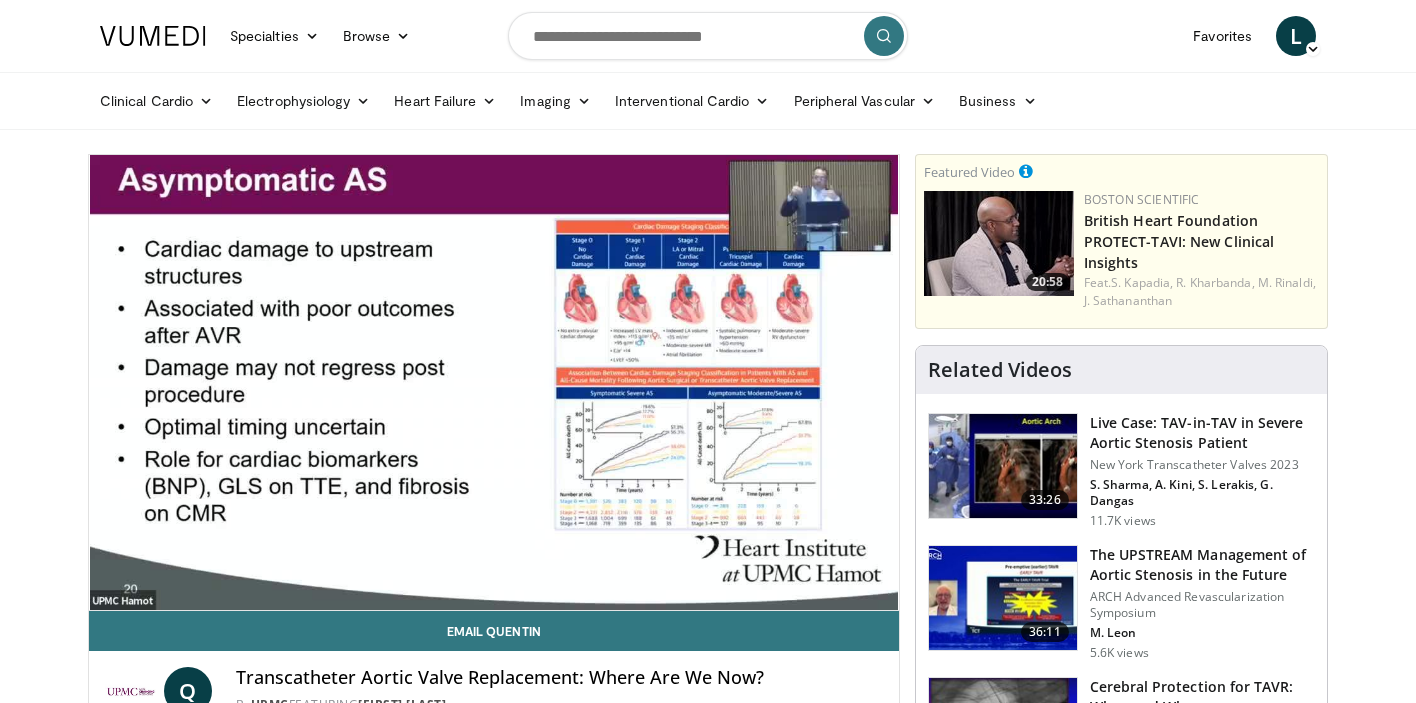 type 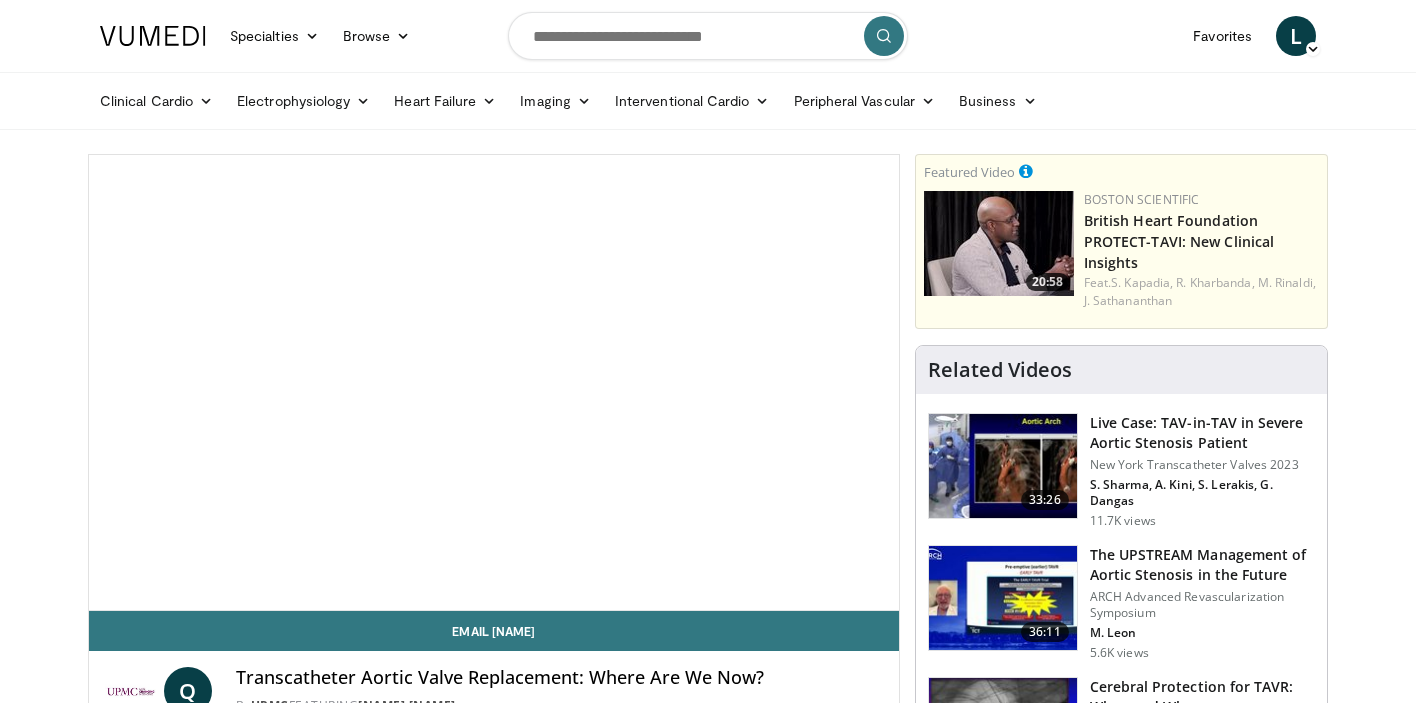 scroll, scrollTop: 0, scrollLeft: 0, axis: both 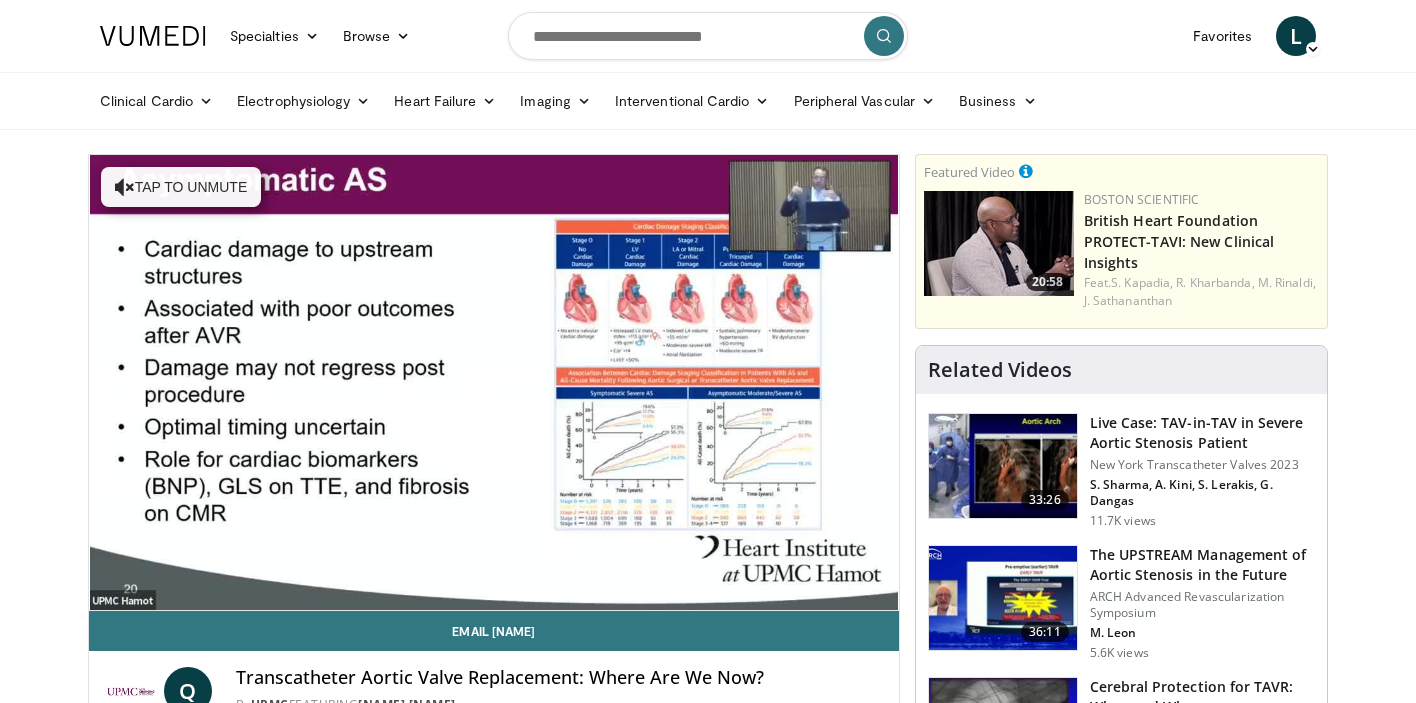 click on "**********" at bounding box center [494, 383] 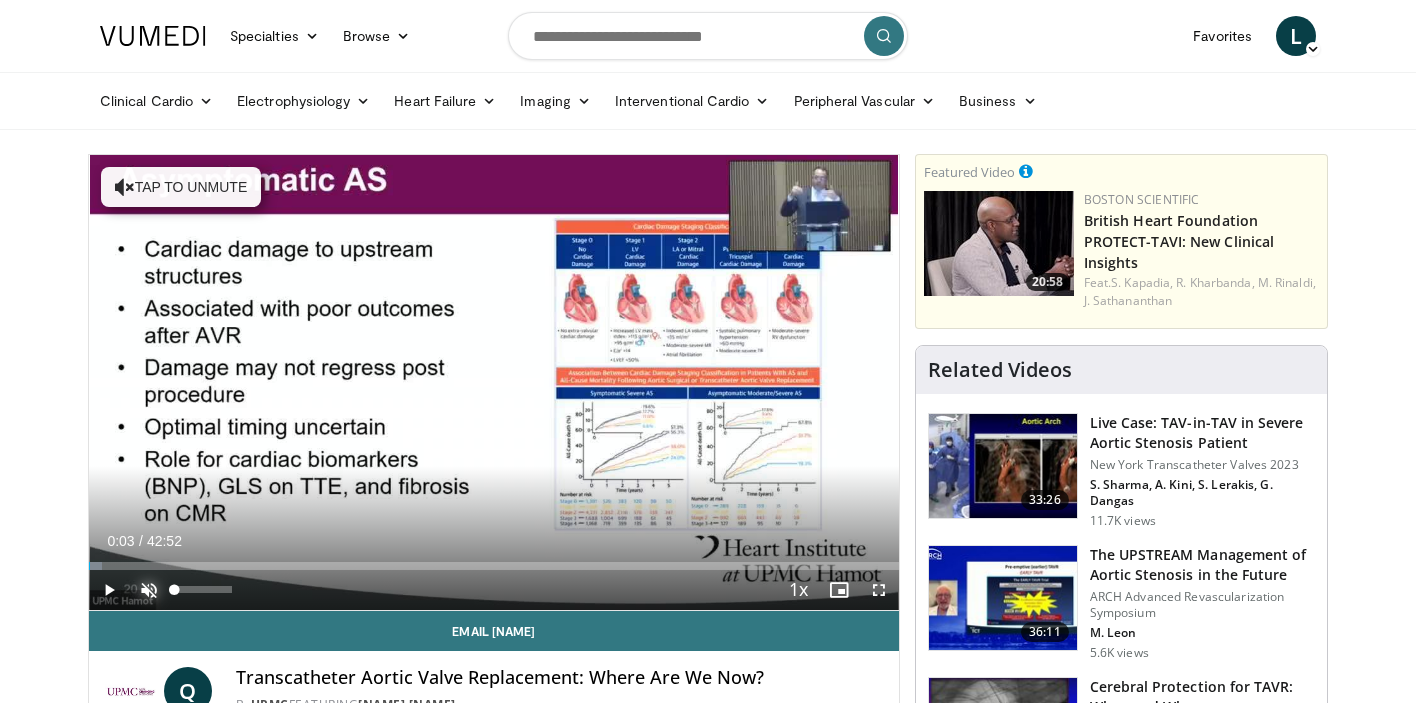 click at bounding box center [149, 590] 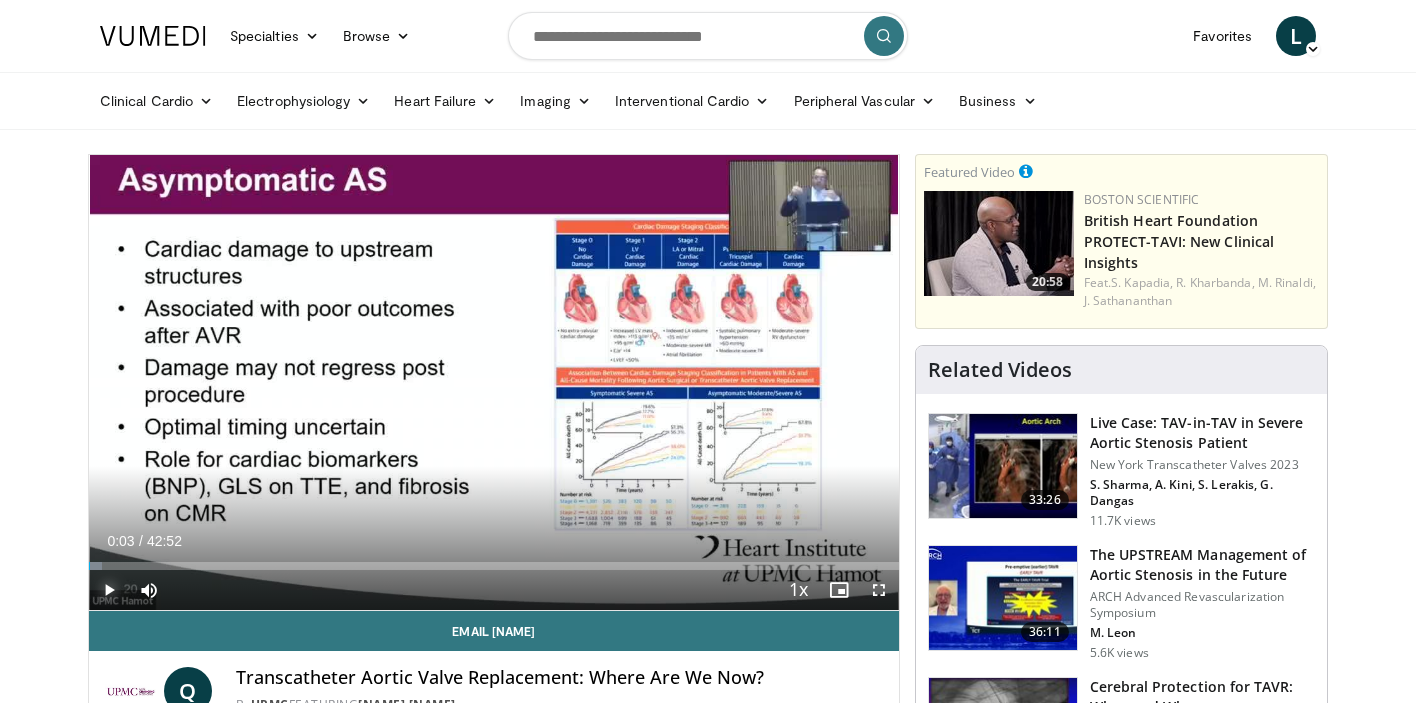 click at bounding box center [109, 590] 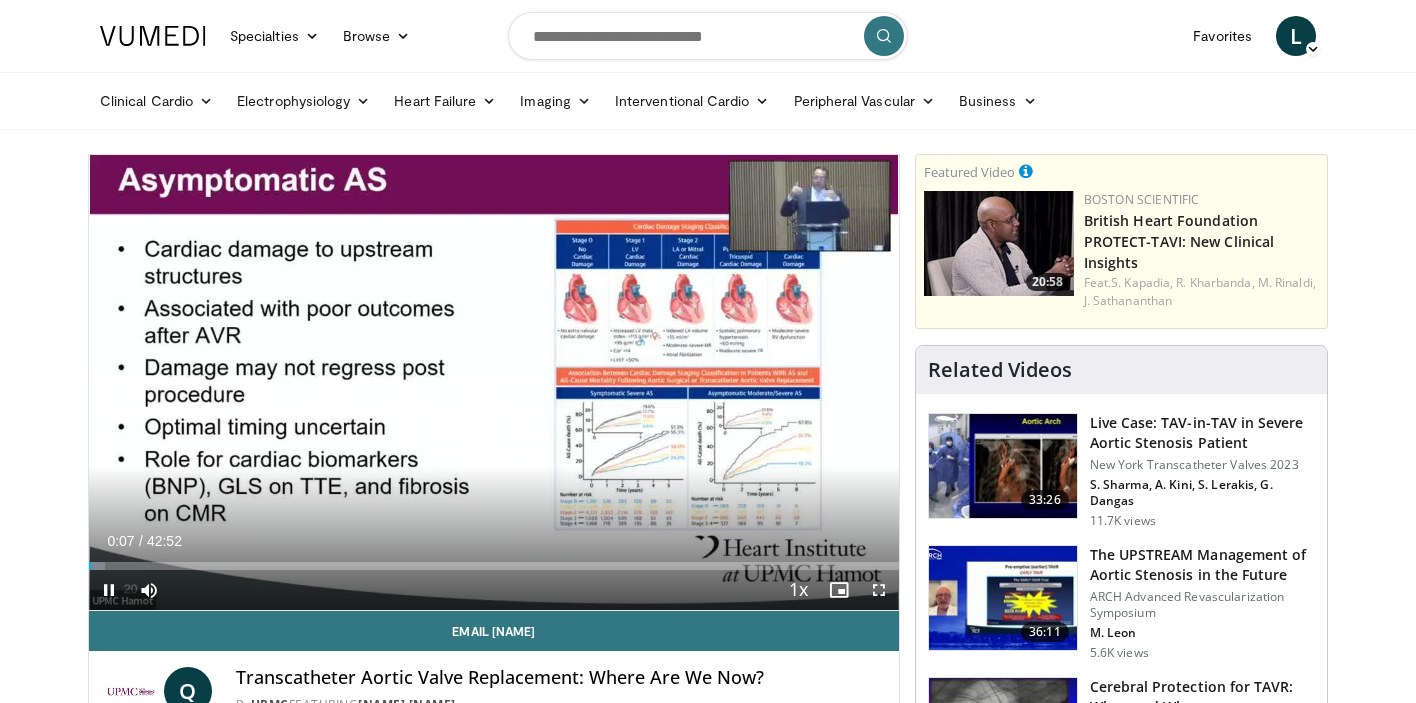 click on "Current Time  0:07 / Duration  42:52 Pause Skip Backward Skip Forward Mute 0% Loaded :  1.94% 00:07 23:58 Stream Type  LIVE Seek to live, currently behind live LIVE   1x Playback Rate 0.5x 0.75x 1x , selected 1.25x 1.5x 1.75x 2x Chapters Chapters Descriptions descriptions off , selected Captions captions settings , opens captions settings dialog captions off , selected Audio Track en (Main) , selected Fullscreen Enable picture-in-picture mode" at bounding box center (494, 590) 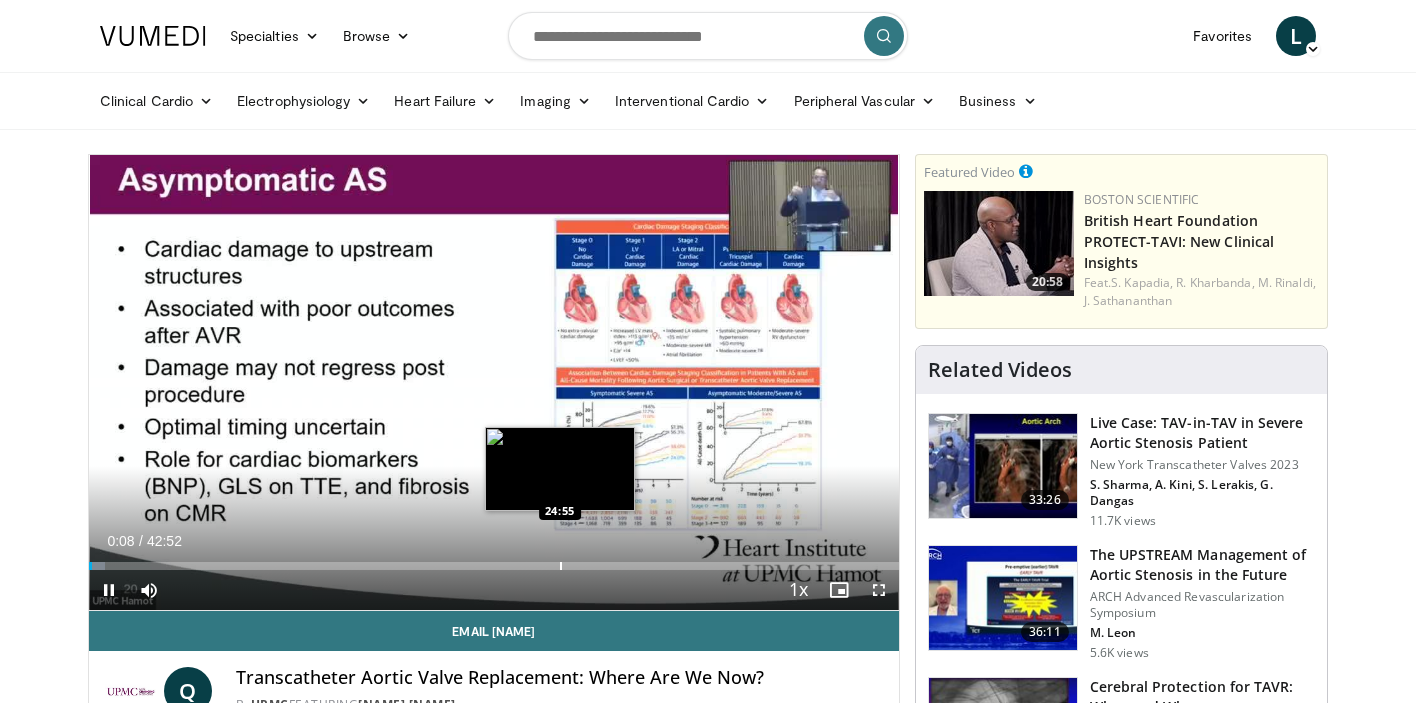 click at bounding box center [561, 566] 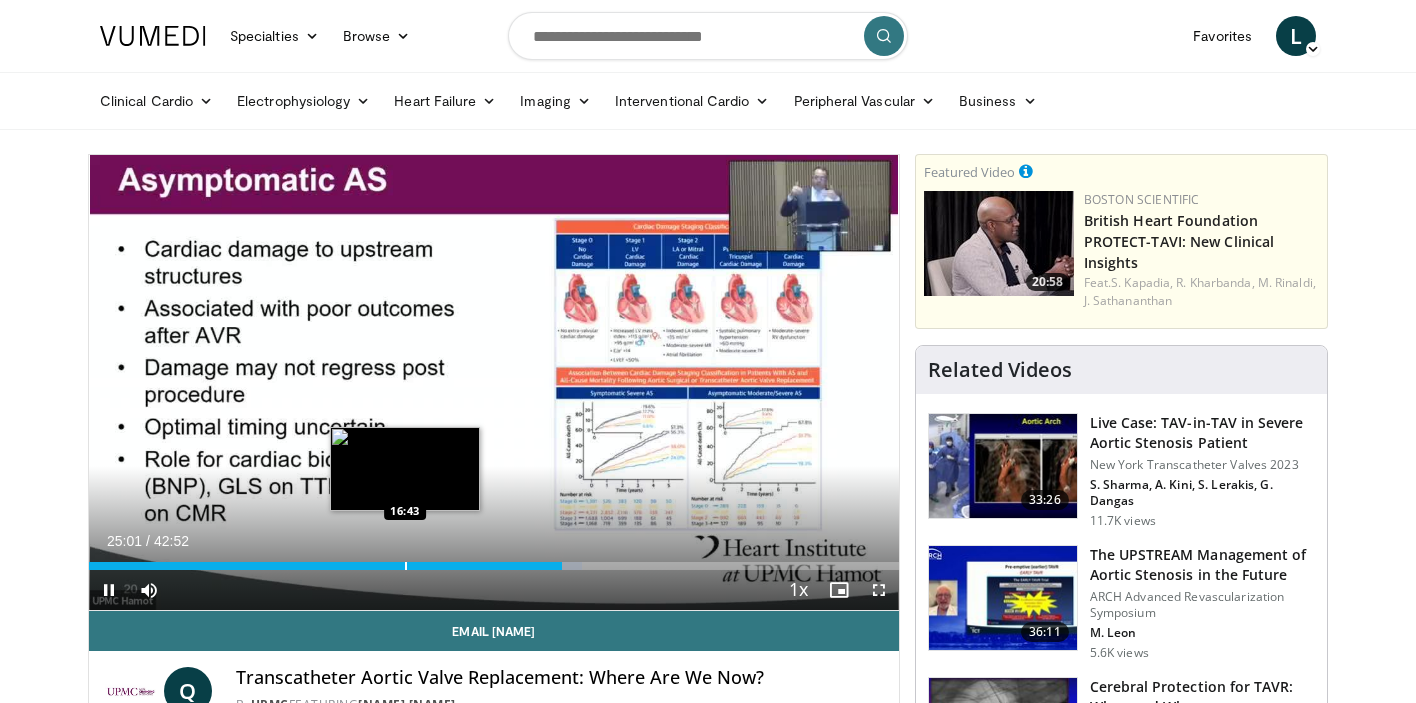 click at bounding box center (406, 566) 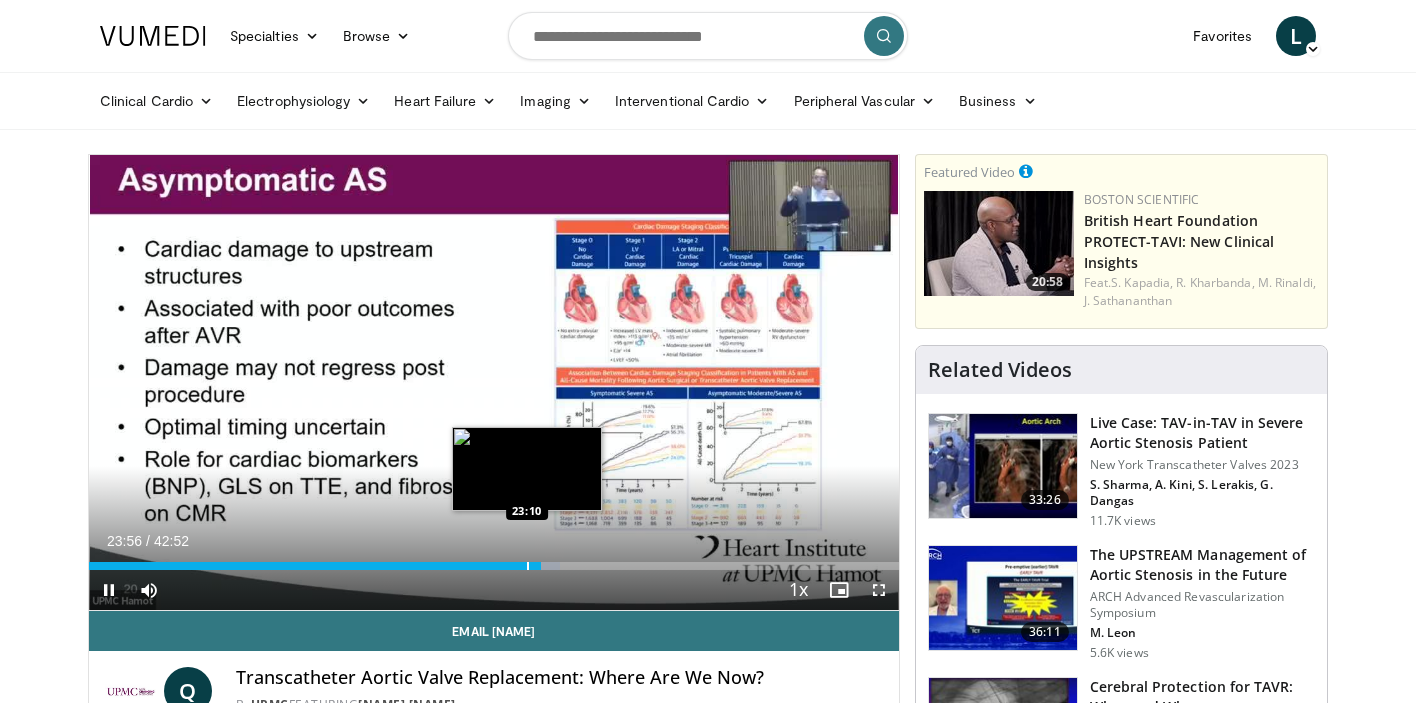click at bounding box center (528, 566) 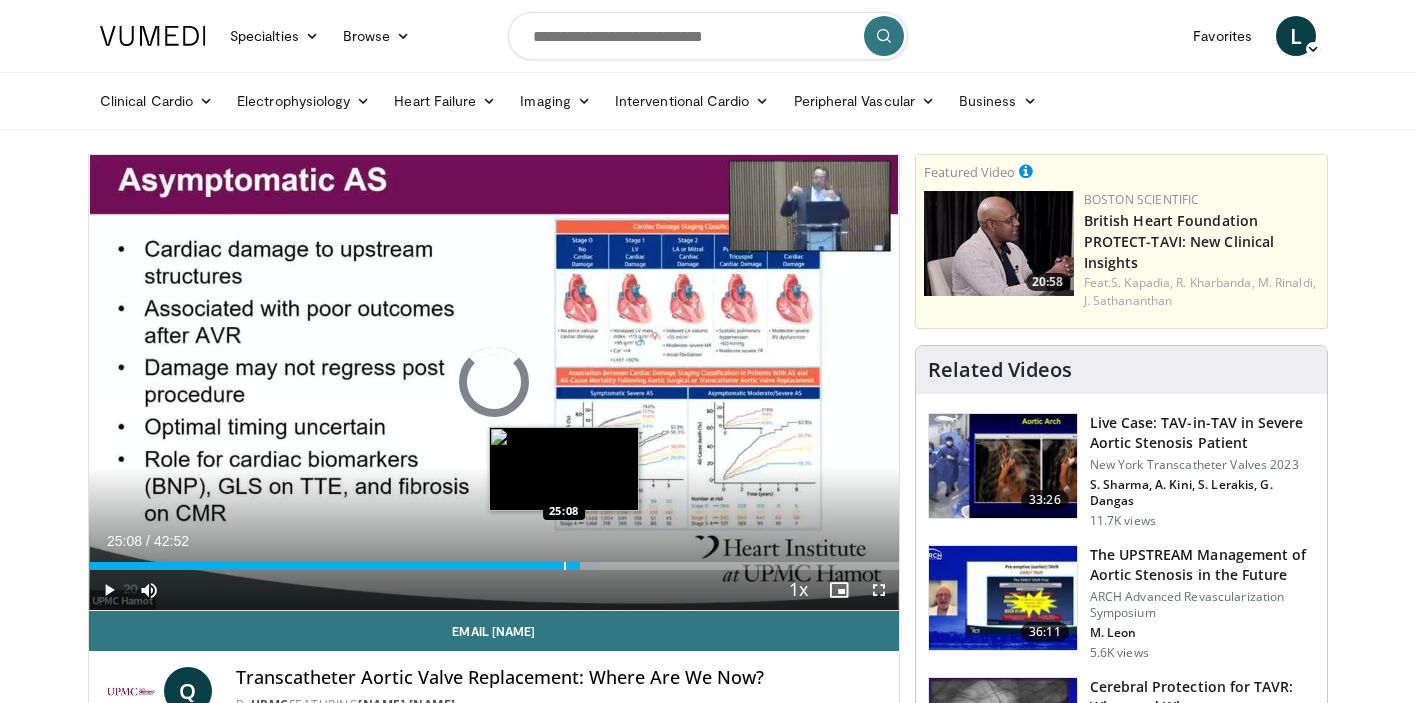click at bounding box center [565, 566] 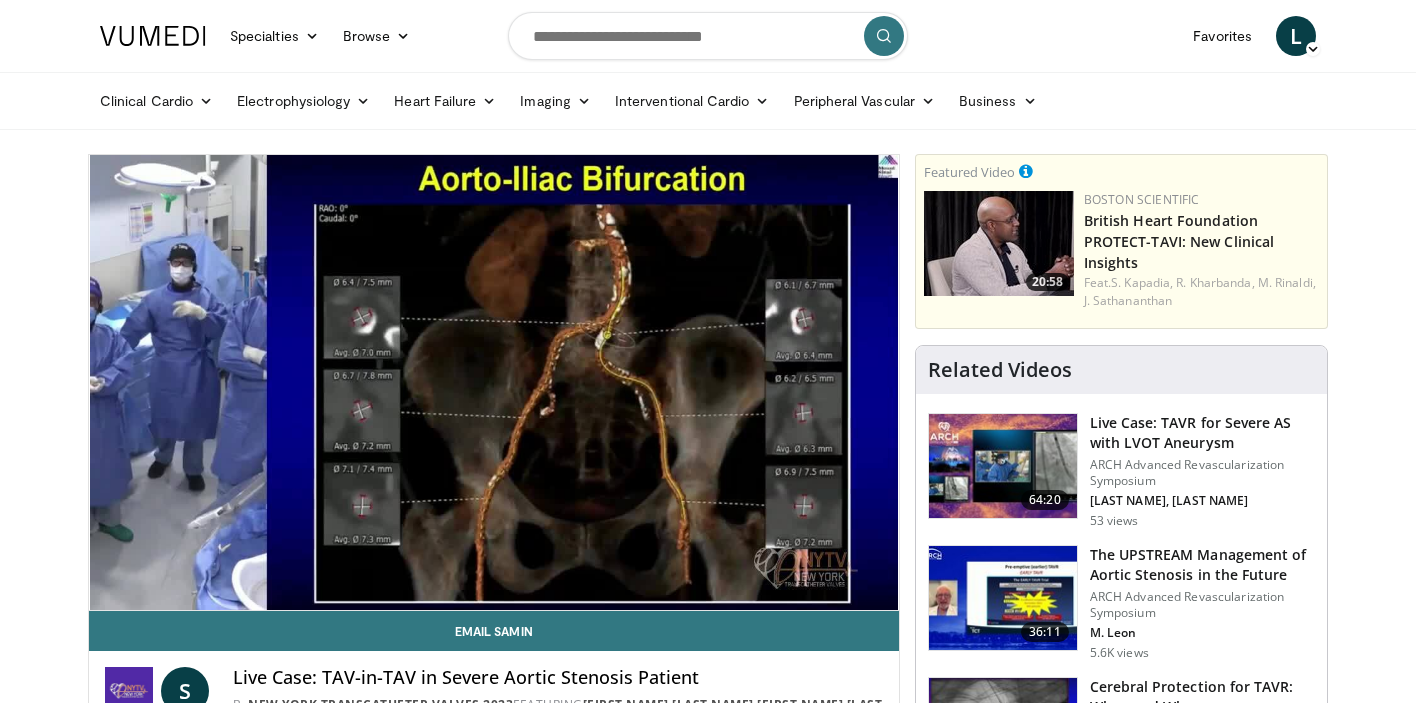 scroll, scrollTop: 0, scrollLeft: 0, axis: both 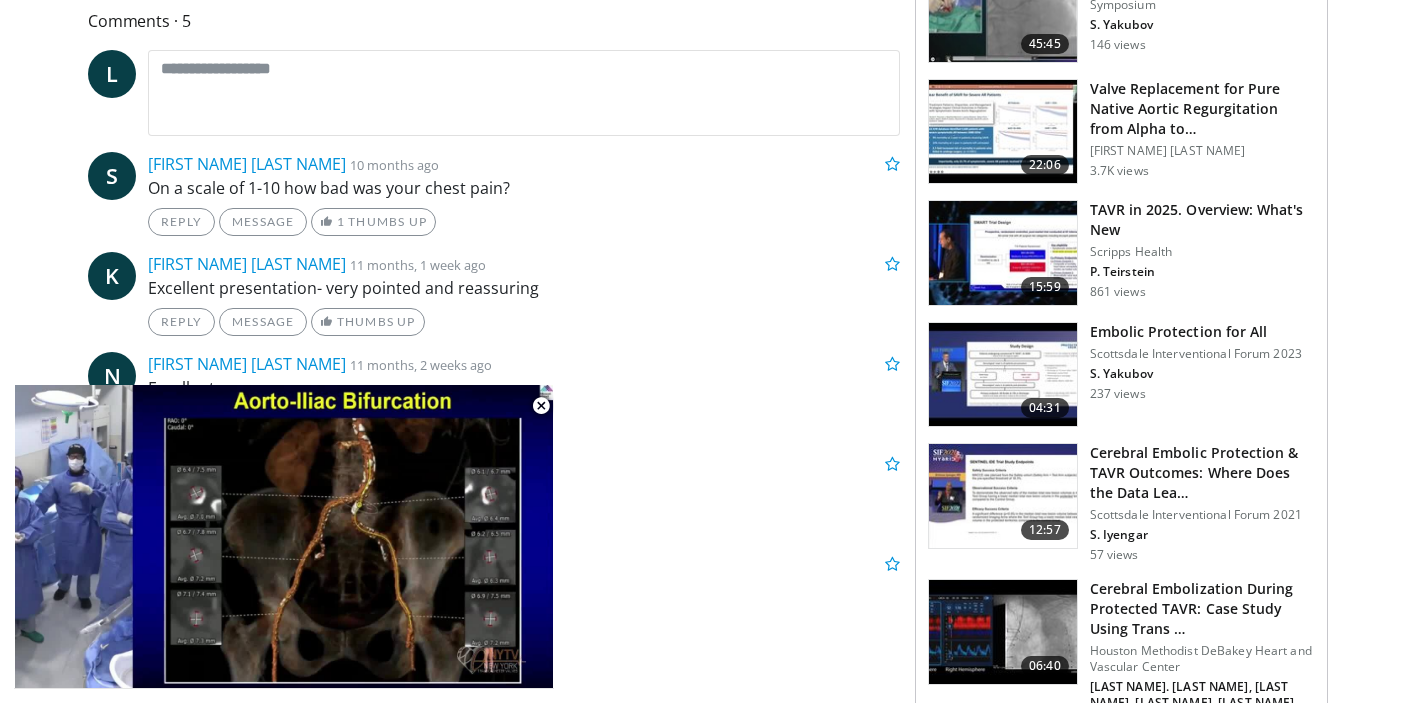 click at bounding box center (1003, 253) 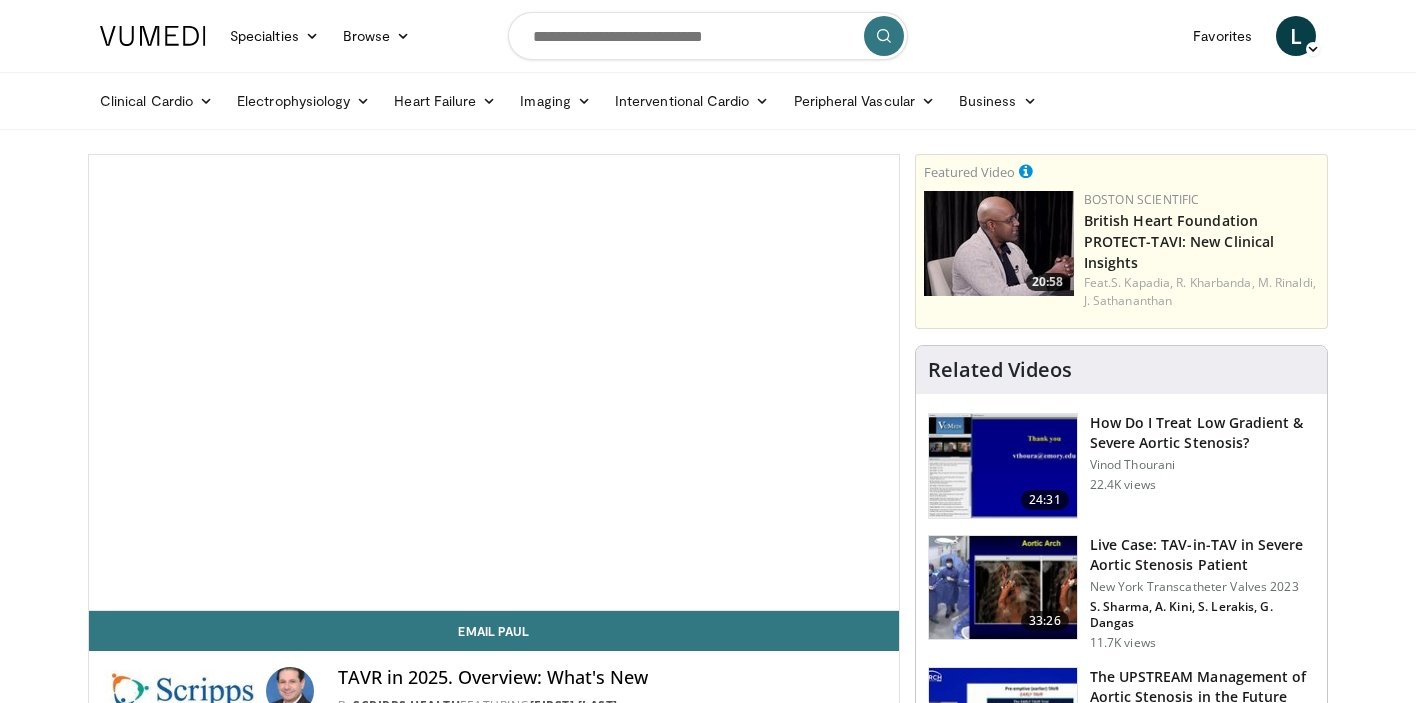 scroll, scrollTop: 0, scrollLeft: 0, axis: both 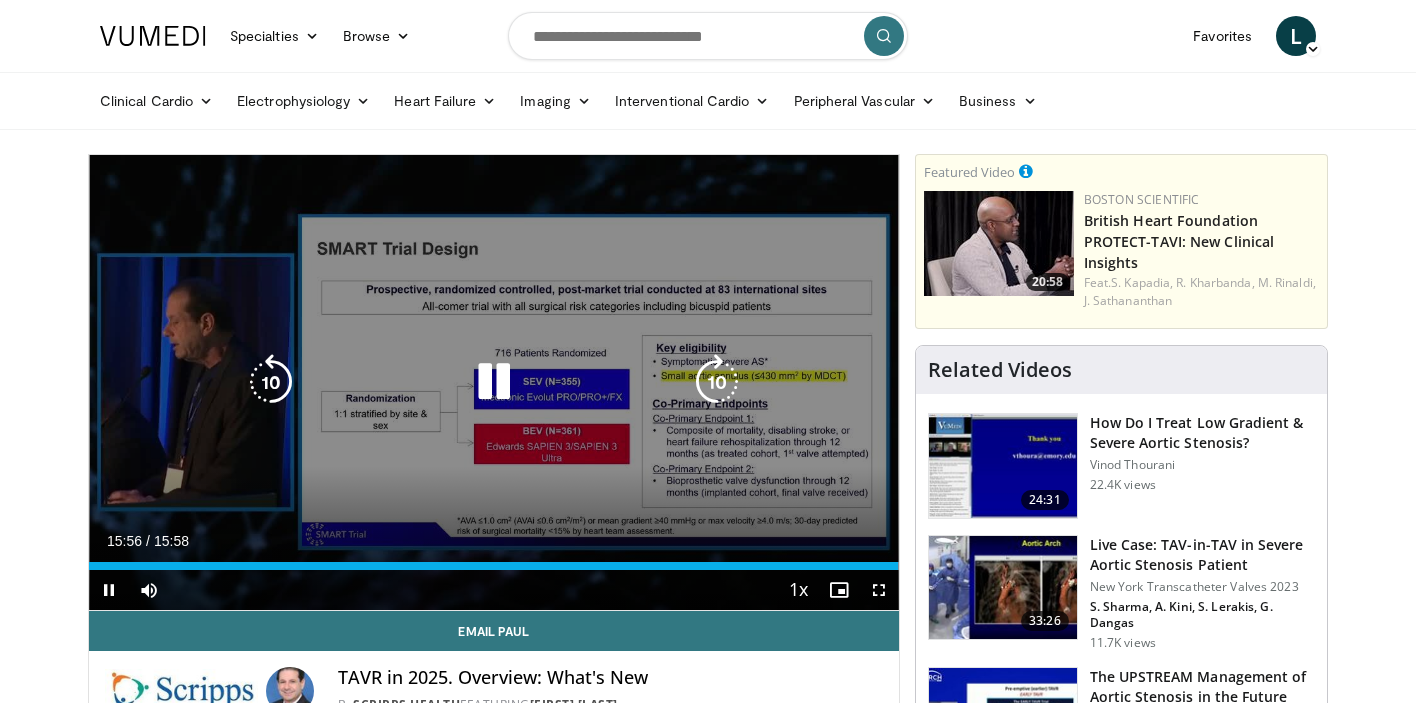 click at bounding box center (494, 382) 